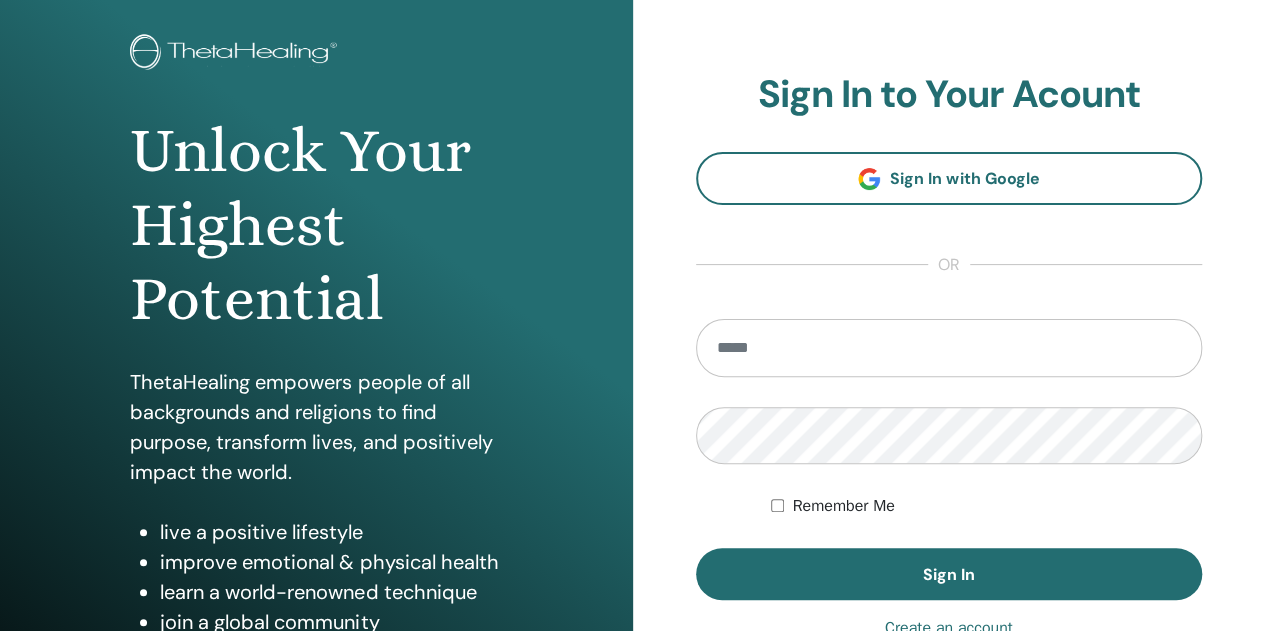 scroll, scrollTop: 300, scrollLeft: 0, axis: vertical 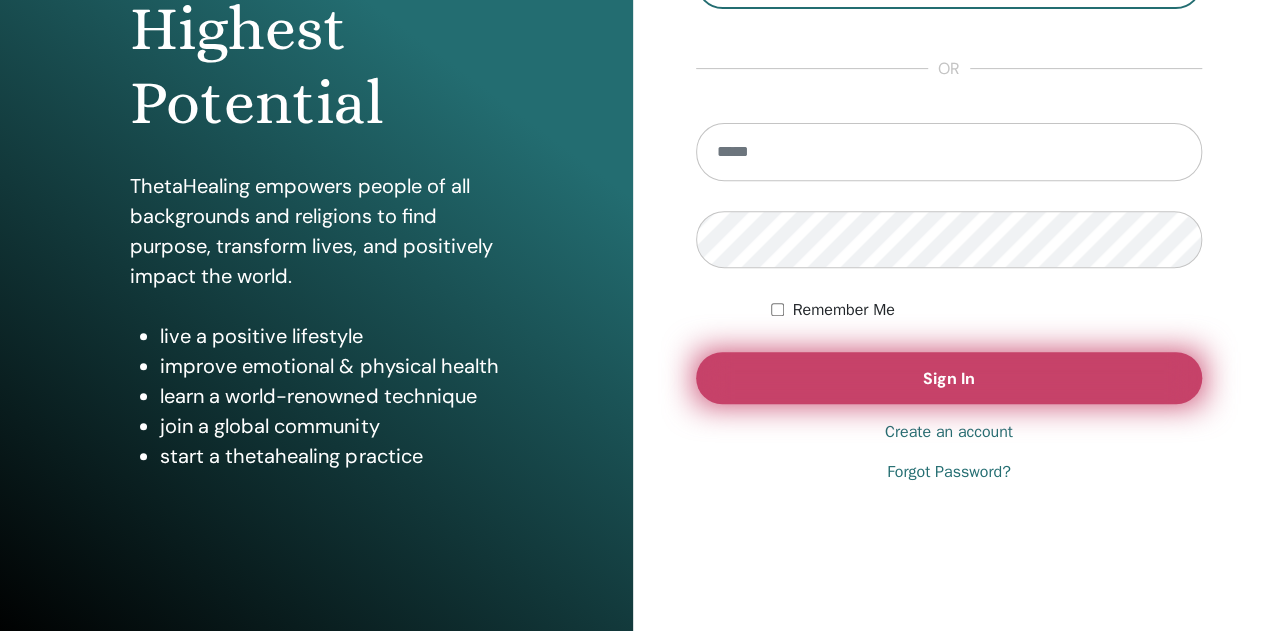 type on "**********" 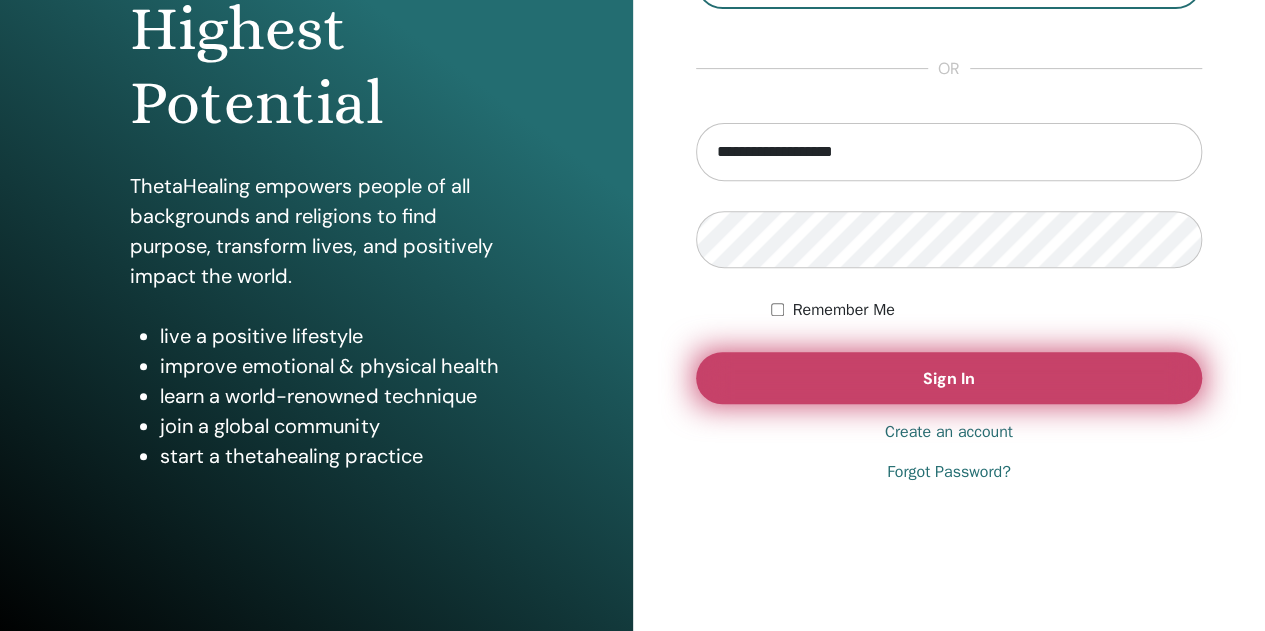 click on "Sign In" at bounding box center (949, 378) 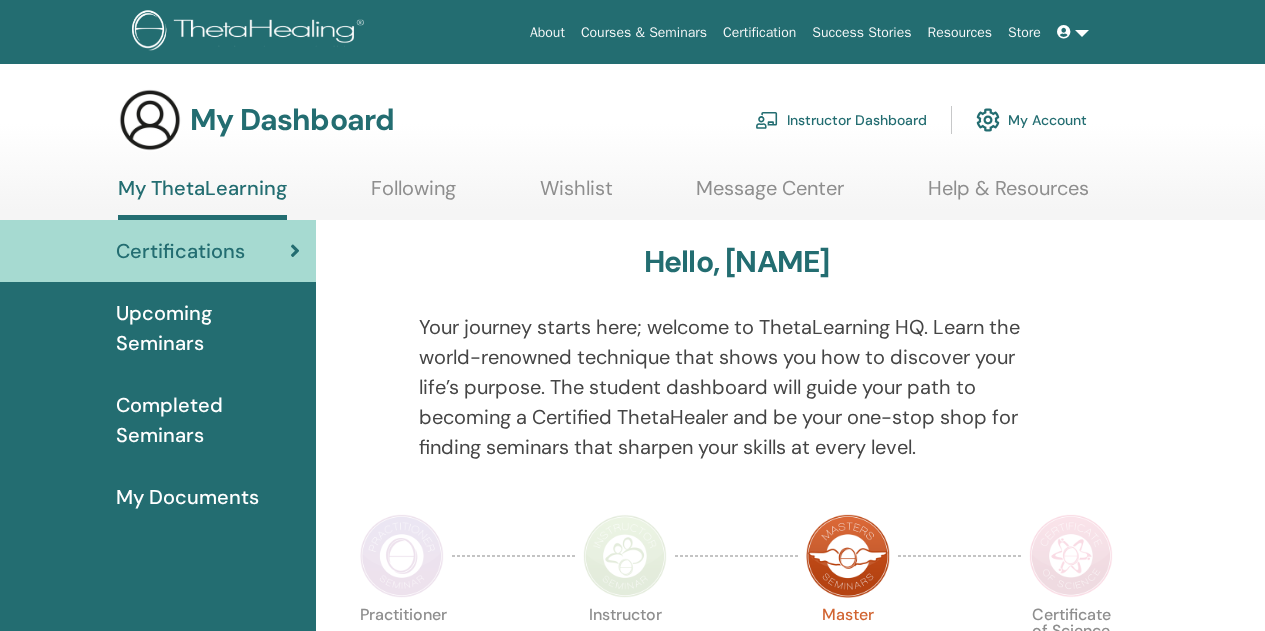 scroll, scrollTop: 0, scrollLeft: 0, axis: both 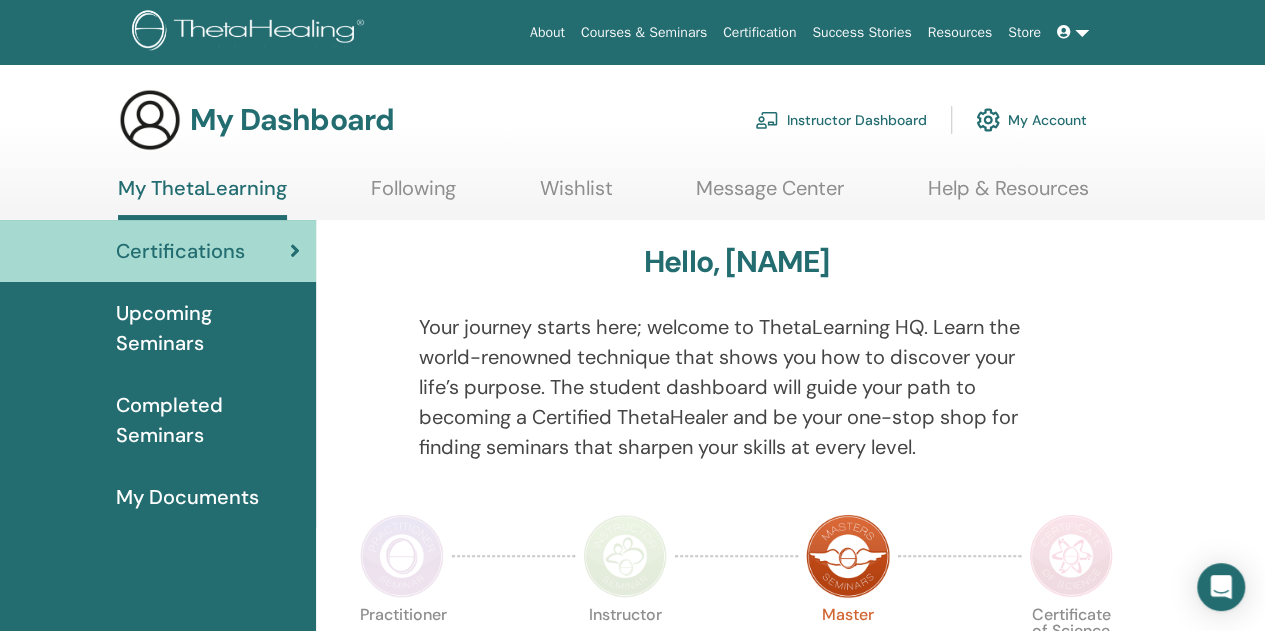 click on "Instructor Dashboard" at bounding box center [841, 120] 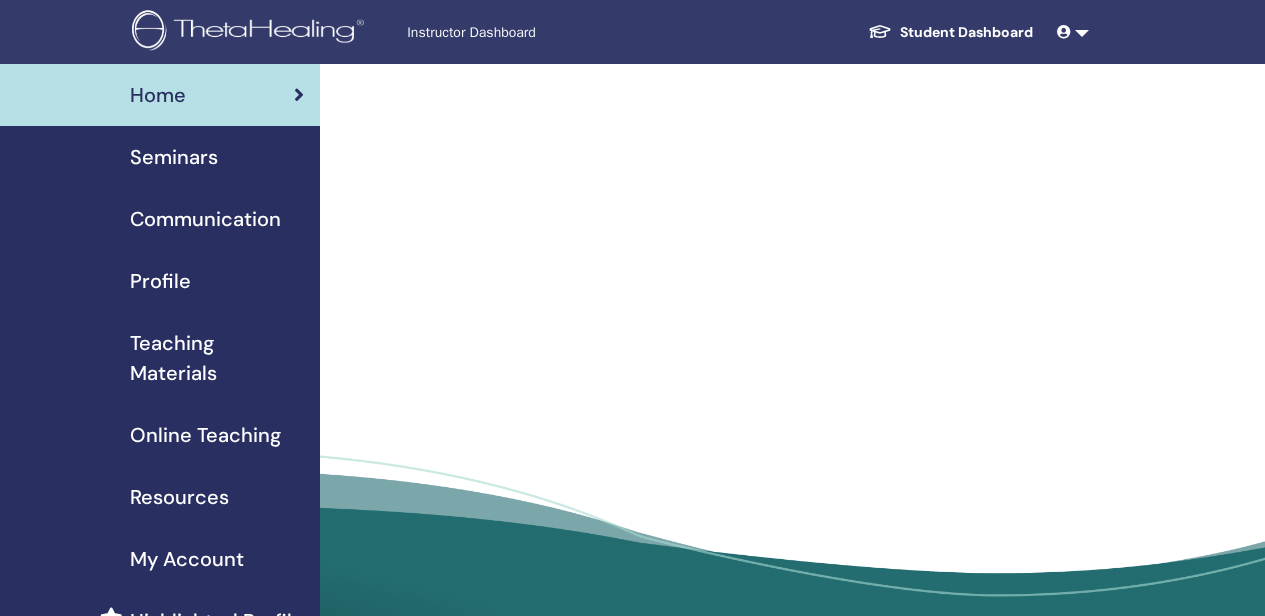 scroll, scrollTop: 0, scrollLeft: 0, axis: both 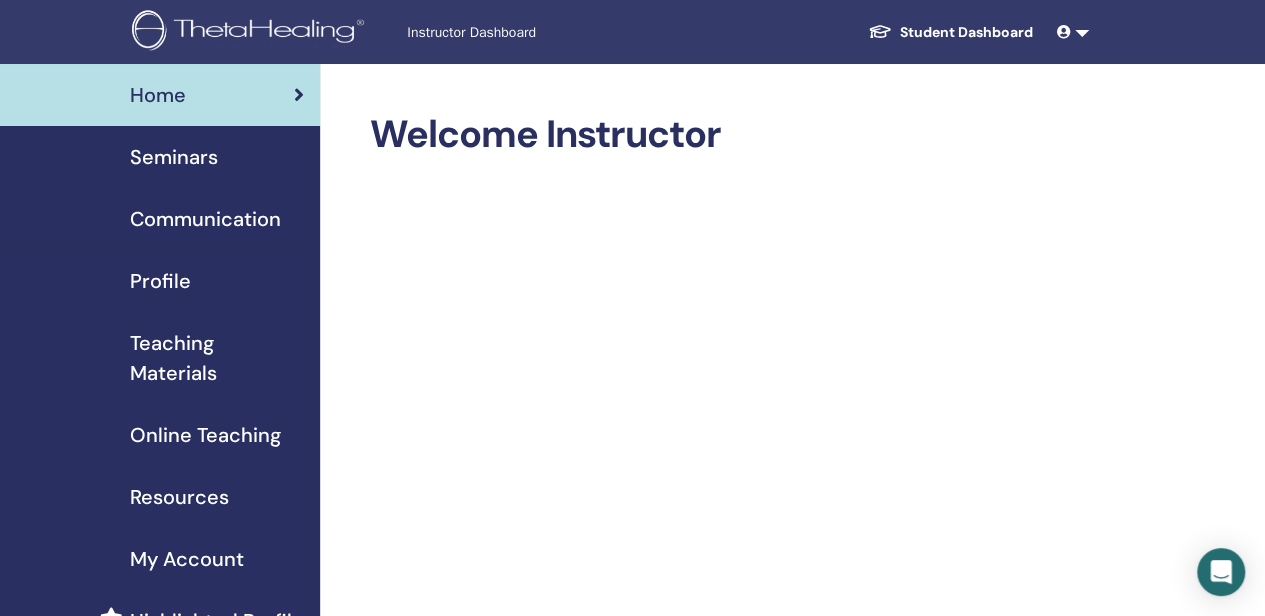 click on "Seminars" at bounding box center (160, 157) 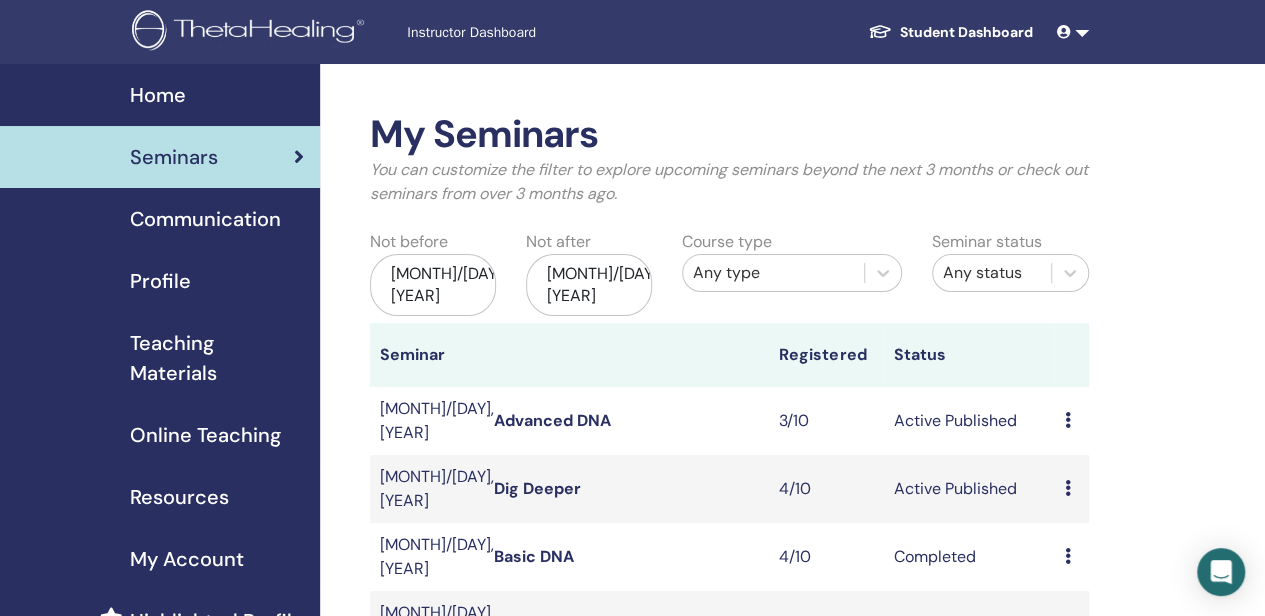 scroll, scrollTop: 100, scrollLeft: 0, axis: vertical 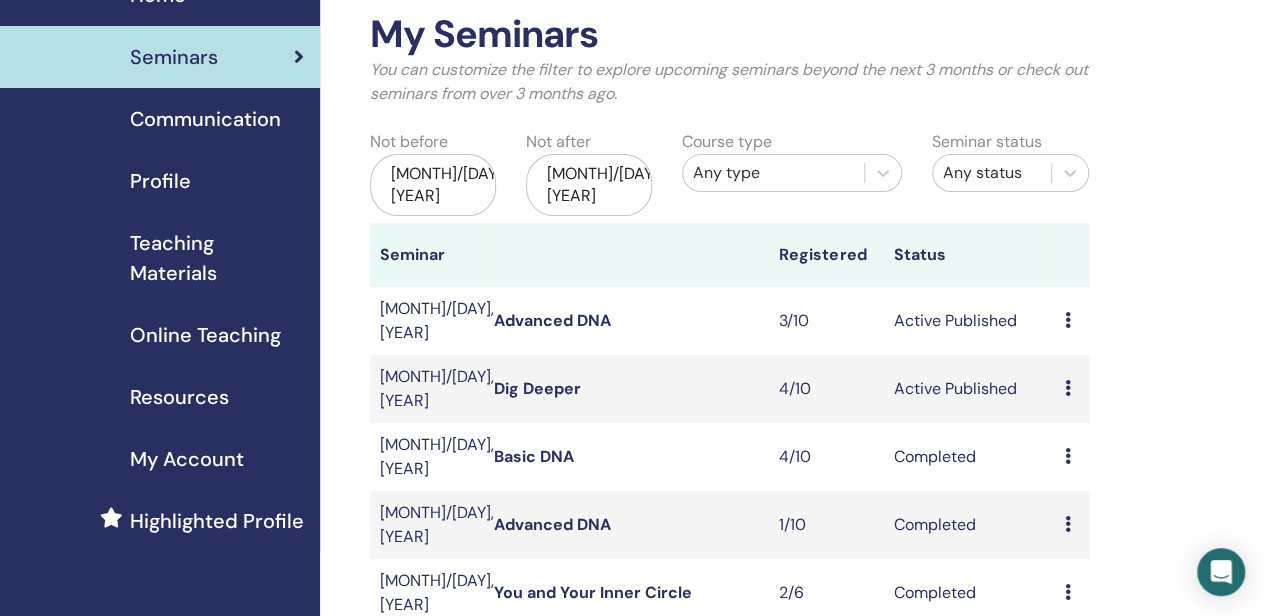 click at bounding box center [1067, 320] 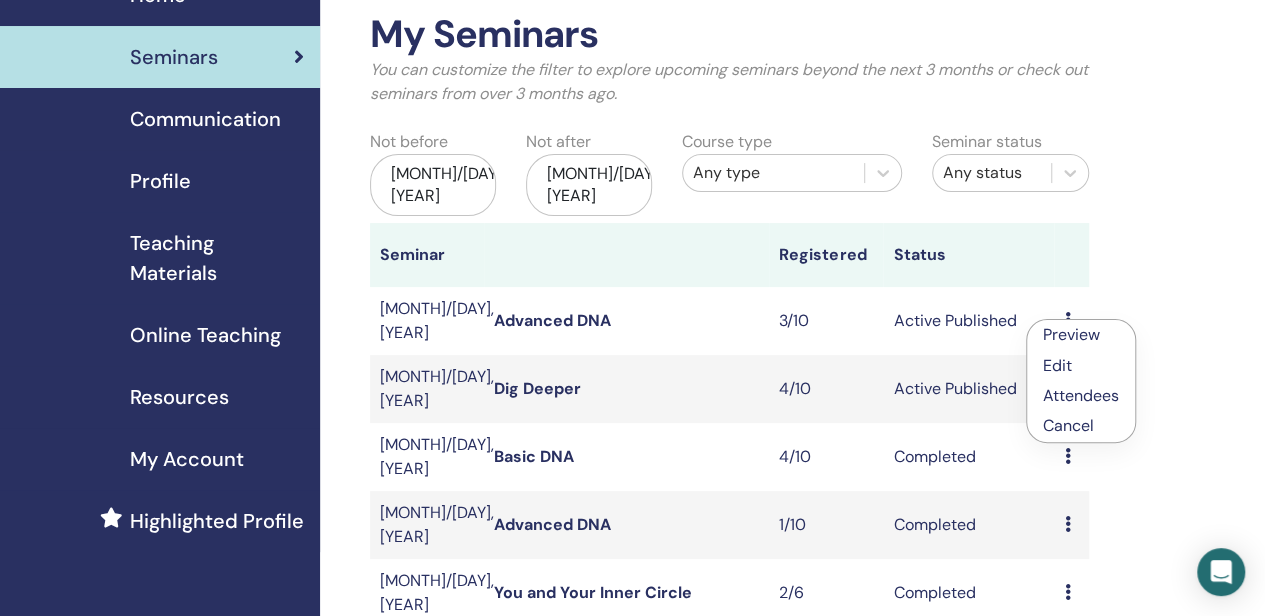 click on "Attendees" at bounding box center [1081, 395] 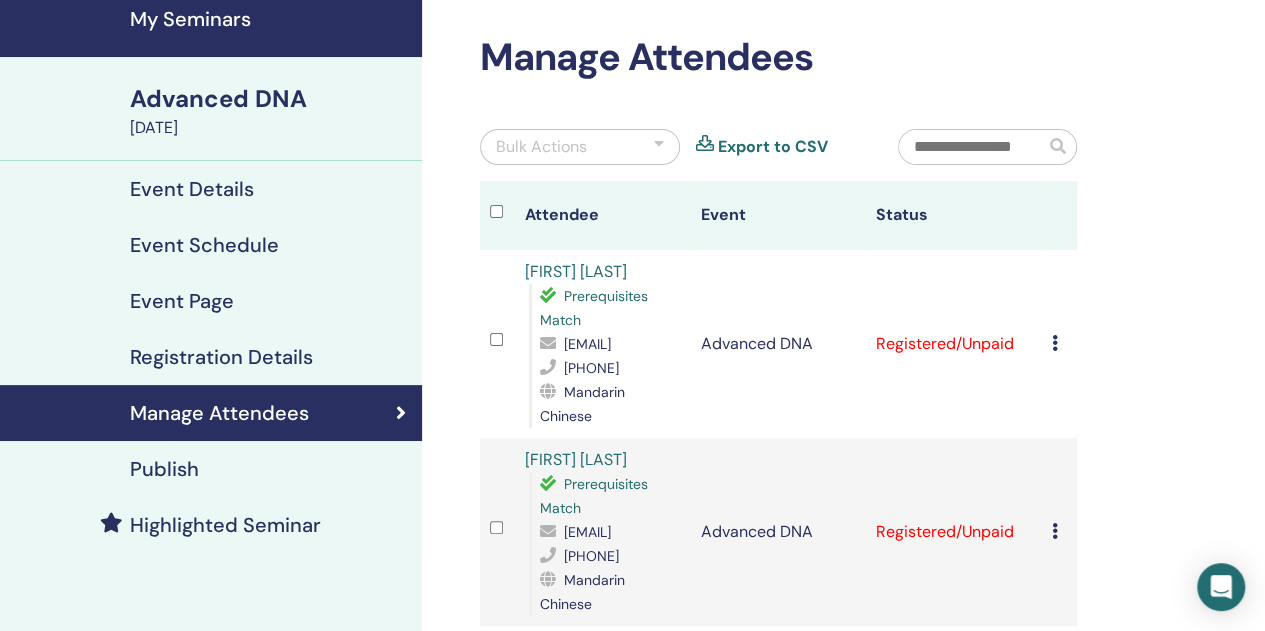 scroll, scrollTop: 100, scrollLeft: 0, axis: vertical 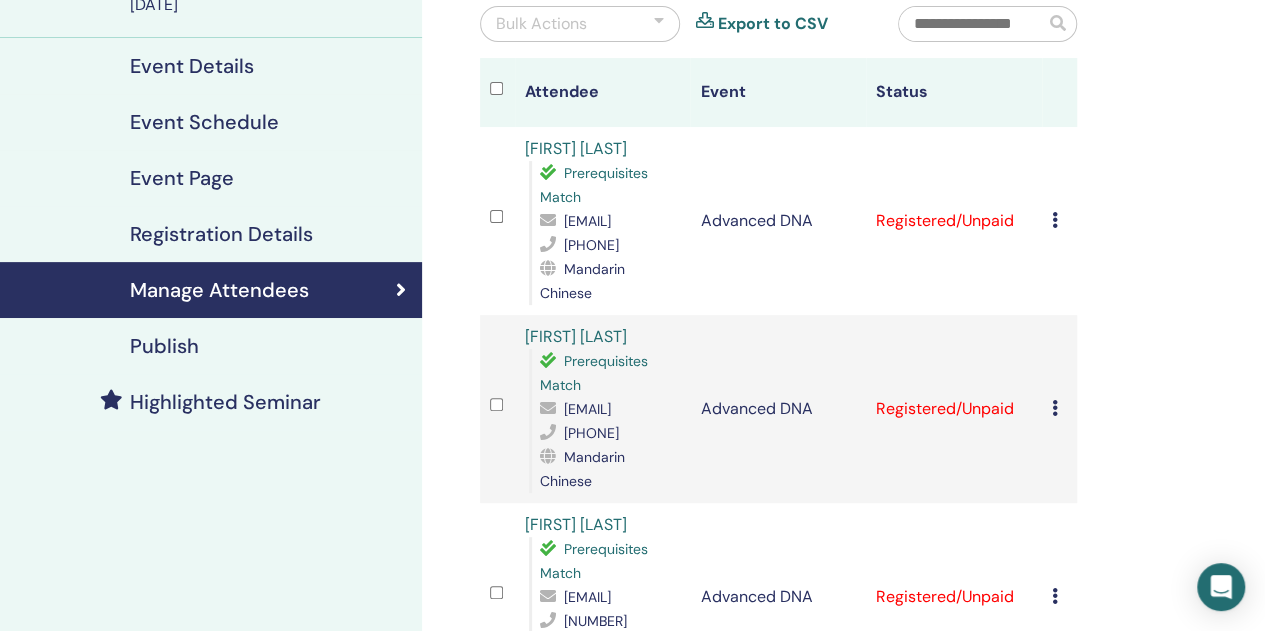 click at bounding box center (1055, 220) 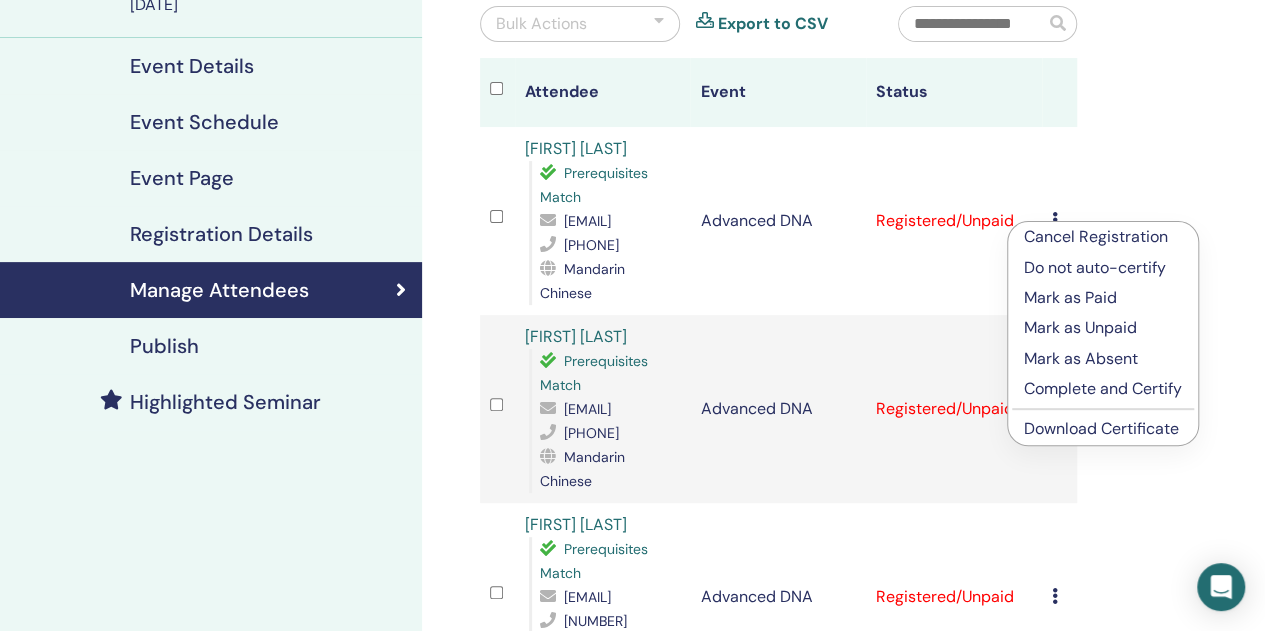 click on "Download Certificate" at bounding box center (1101, 428) 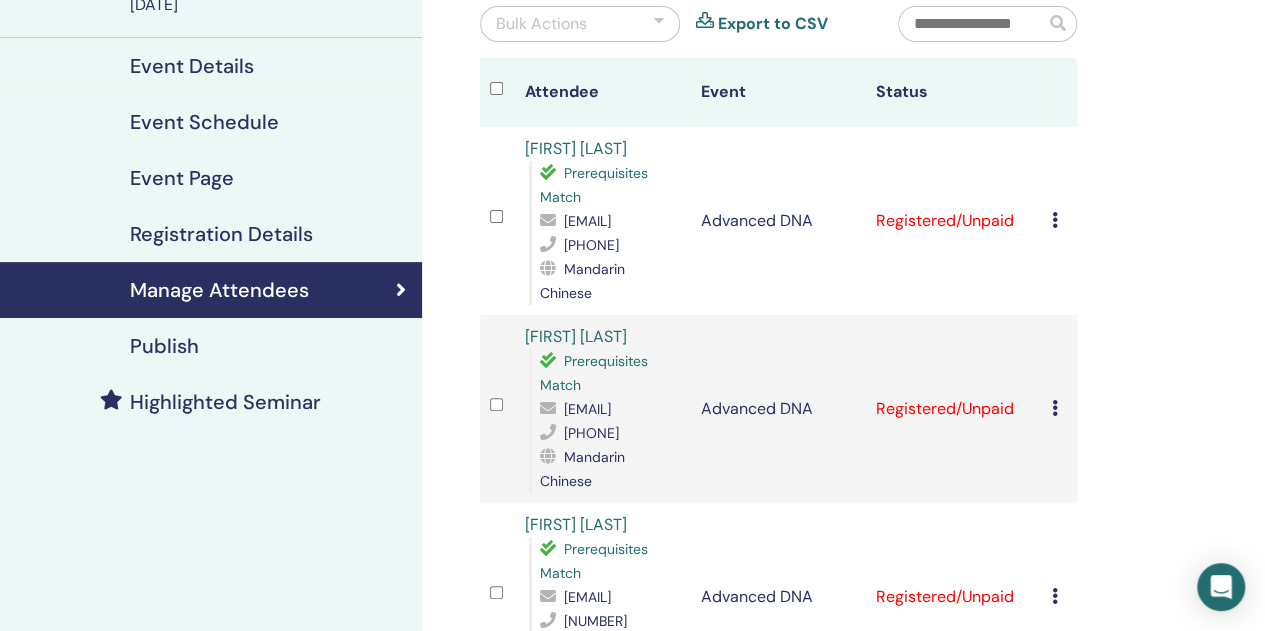click at bounding box center [1055, 408] 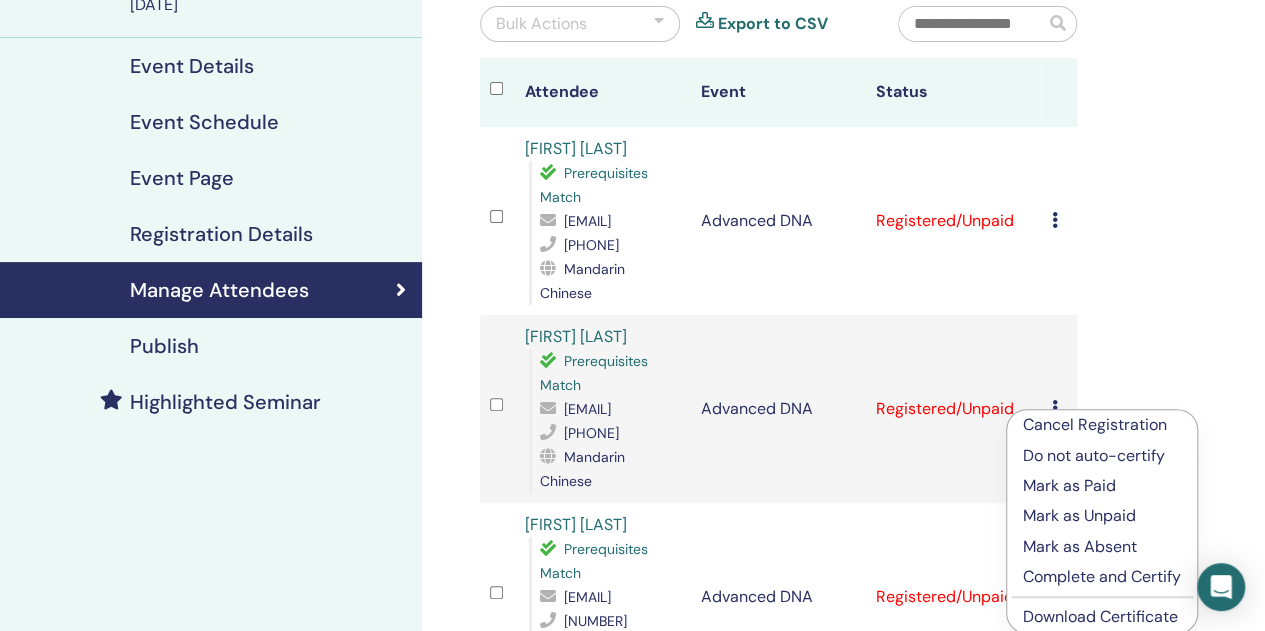 click on "Download Certificate" at bounding box center (1100, 616) 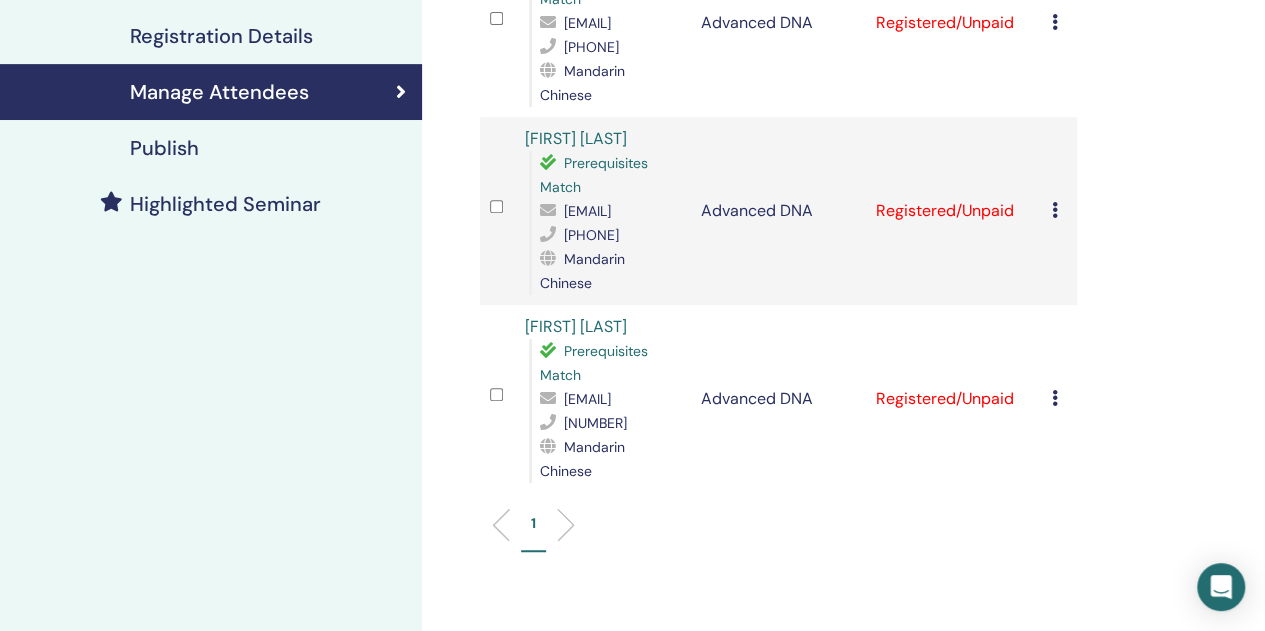 scroll, scrollTop: 400, scrollLeft: 0, axis: vertical 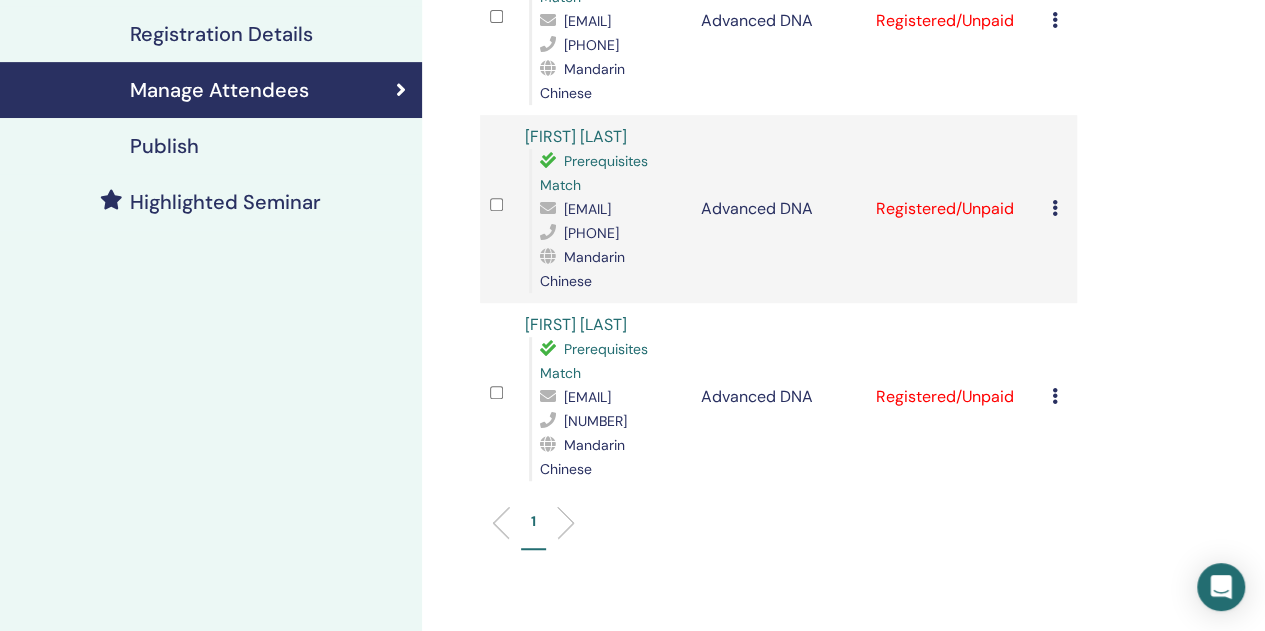 click at bounding box center (1055, 396) 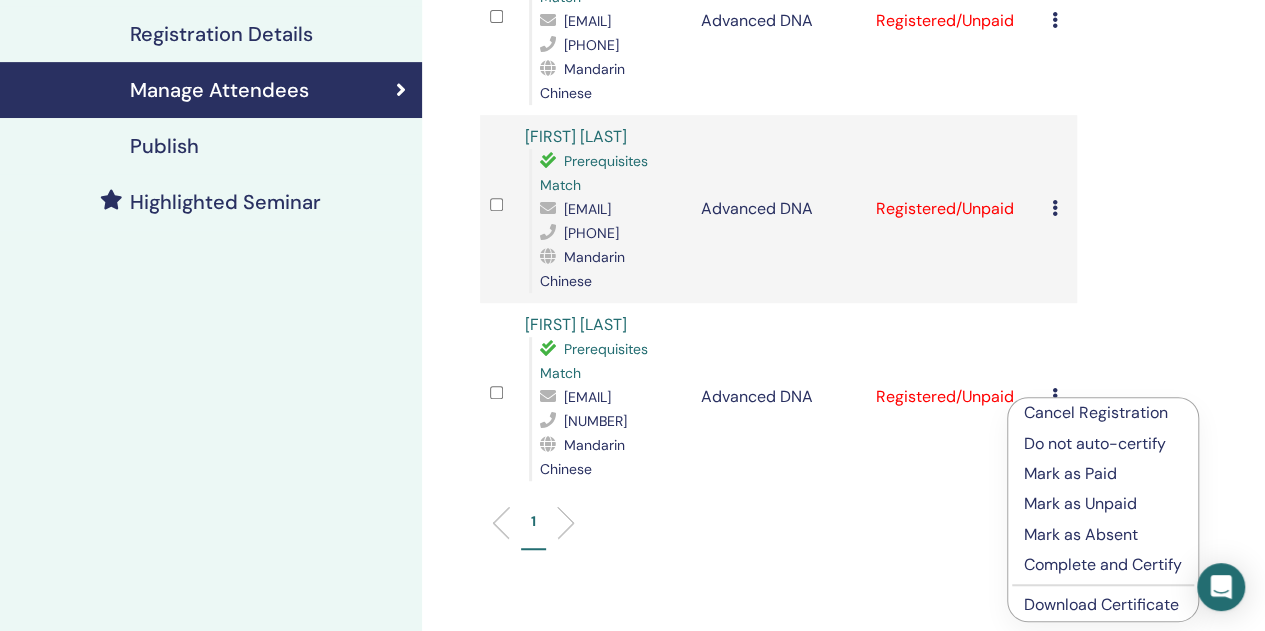 click on "Download Certificate" at bounding box center [1101, 604] 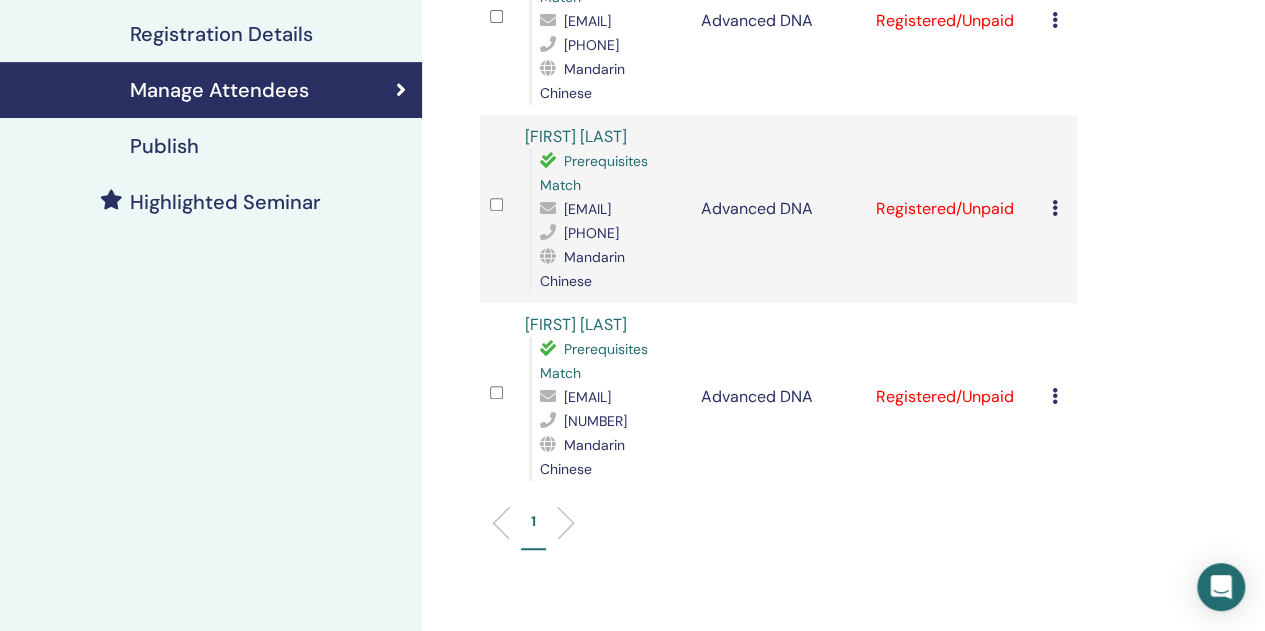 scroll, scrollTop: 0, scrollLeft: 0, axis: both 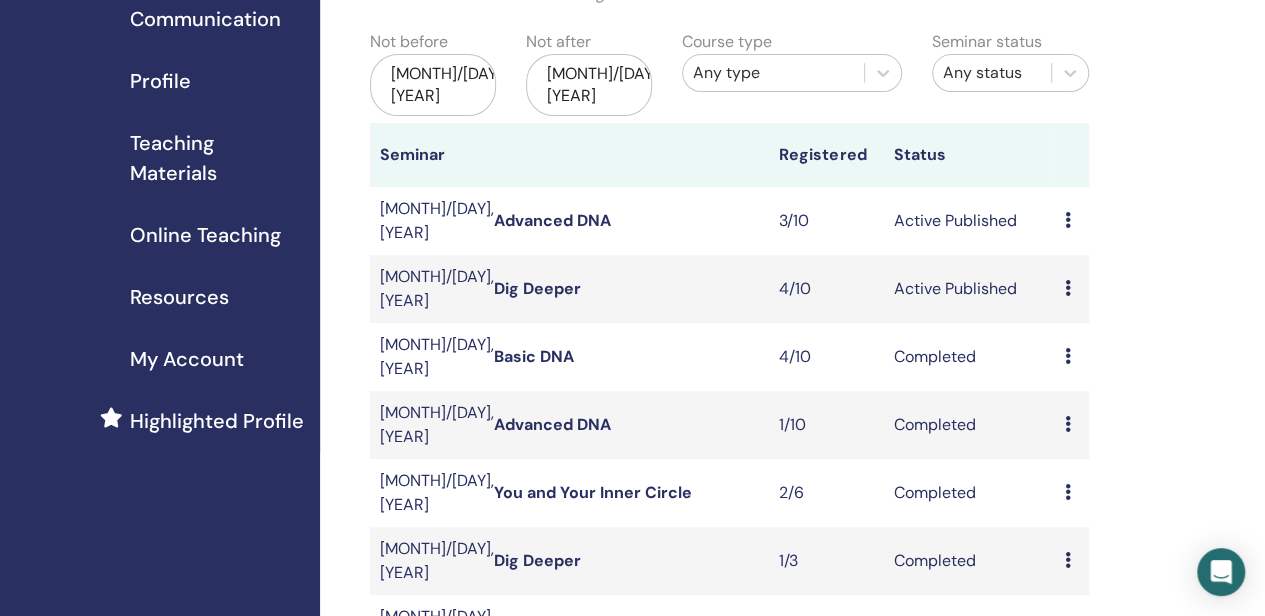click at bounding box center (1067, 288) 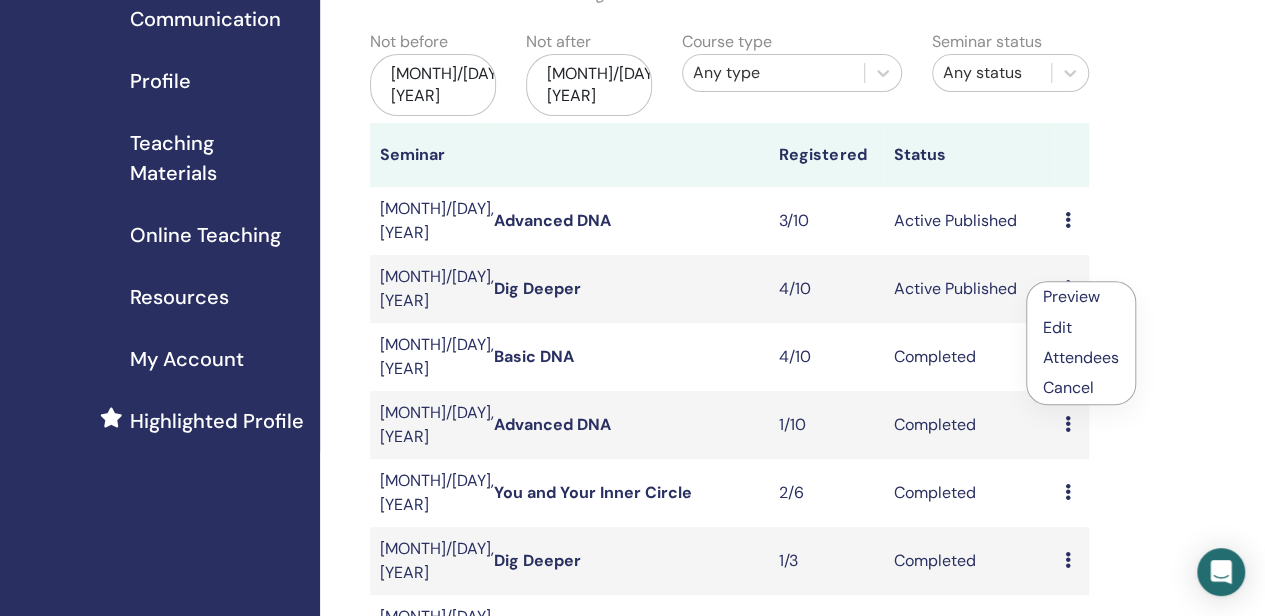 click on "My Seminars You can customize the filter to explore upcoming seminars beyond the next 3 months or check out seminars from over 3 months ago. Not before May/05, 2025 Not after Nov/05, 2025 Course type Any type Seminar status Any status Seminar Registered Status Aug/11, 2025 Advanced DNA 3/10 Active Published Preview Edit Attendees Cancel Aug/11, 2025 Dig Deeper 4/10 Active Published Preview Edit Attendees Cancel Jul/23, 2025 Basic DNA 4/10 Completed Preview Attendees Jul/12, 2025 Advanced DNA 1/10 Completed Preview Attendees Jun/28, 2025 You and Your Inner Circle 2/6 Completed Preview Attendees Jun/07, 2025 Dig Deeper 1/3 Completed Preview Attendees May/30, 2025 Advanced DNA 1/3 Completed Preview Attendees May/30, 2025 Advanced DNA 0/10 Completed Preview Attendees Create seminar Seminar Registrations Order No. Attendee Event Date 2717835 CHINGCHING KAO Dig Deeper Aug/04, 2025 Message 2717834 CHINGCHING KAO Advanced DNA Aug/04, 2025 Message 2717531 靜微 高 Dig Deeper Aug/03, 2025" at bounding box center [794, 720] 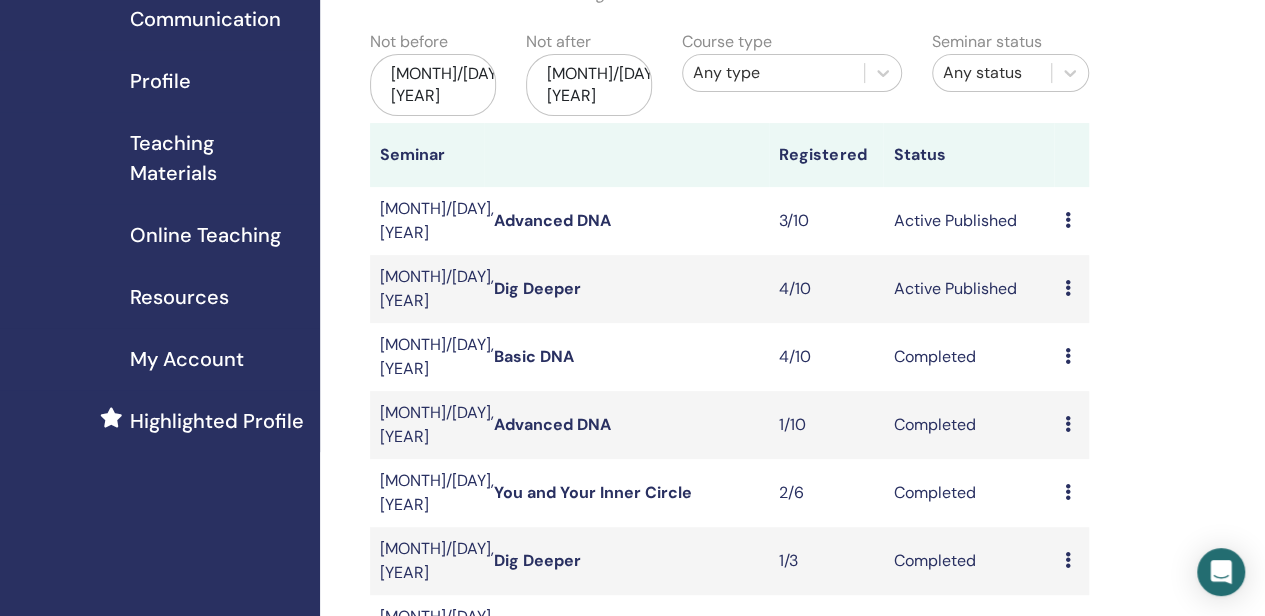 click at bounding box center (1067, 288) 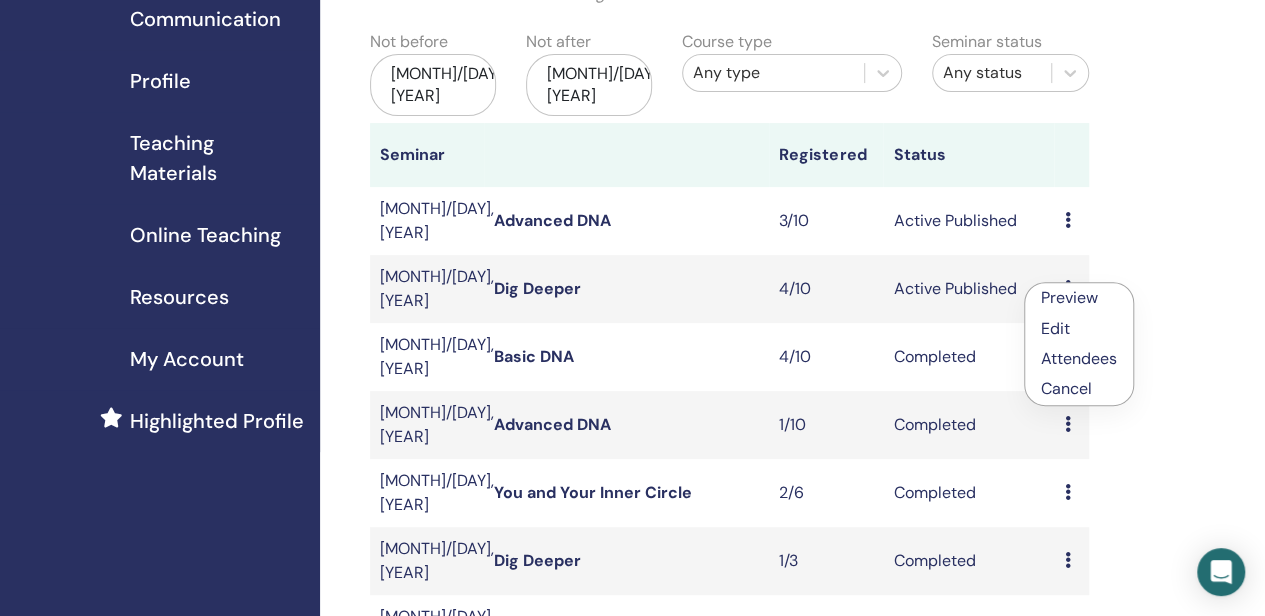 click on "Attendees" at bounding box center [1079, 358] 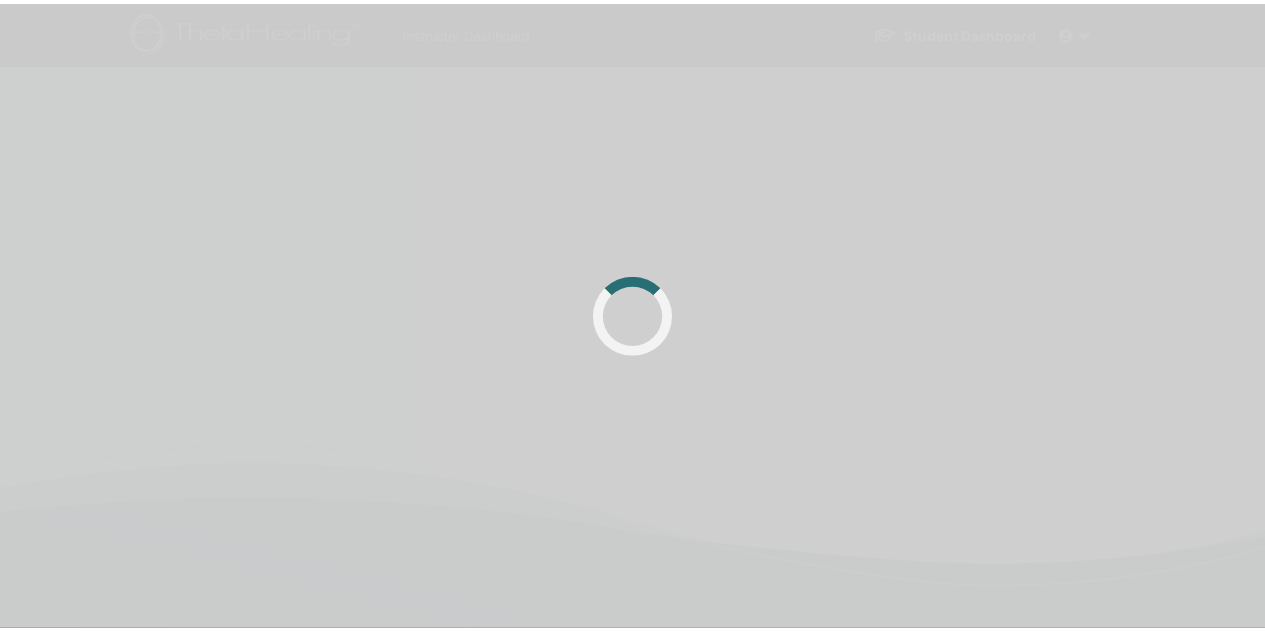scroll, scrollTop: 0, scrollLeft: 0, axis: both 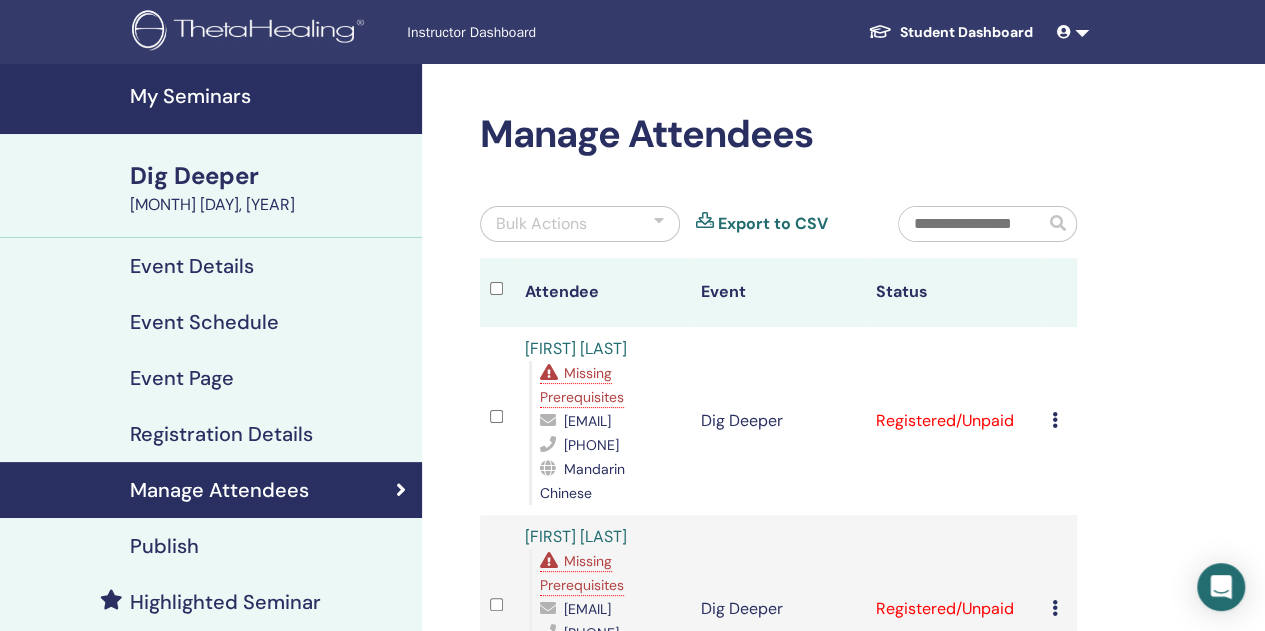 click on "Cancel Registration Do not auto-certify Mark as Paid Mark as Unpaid Mark as Absent Complete and Certify Download Certificate" at bounding box center (1059, 421) 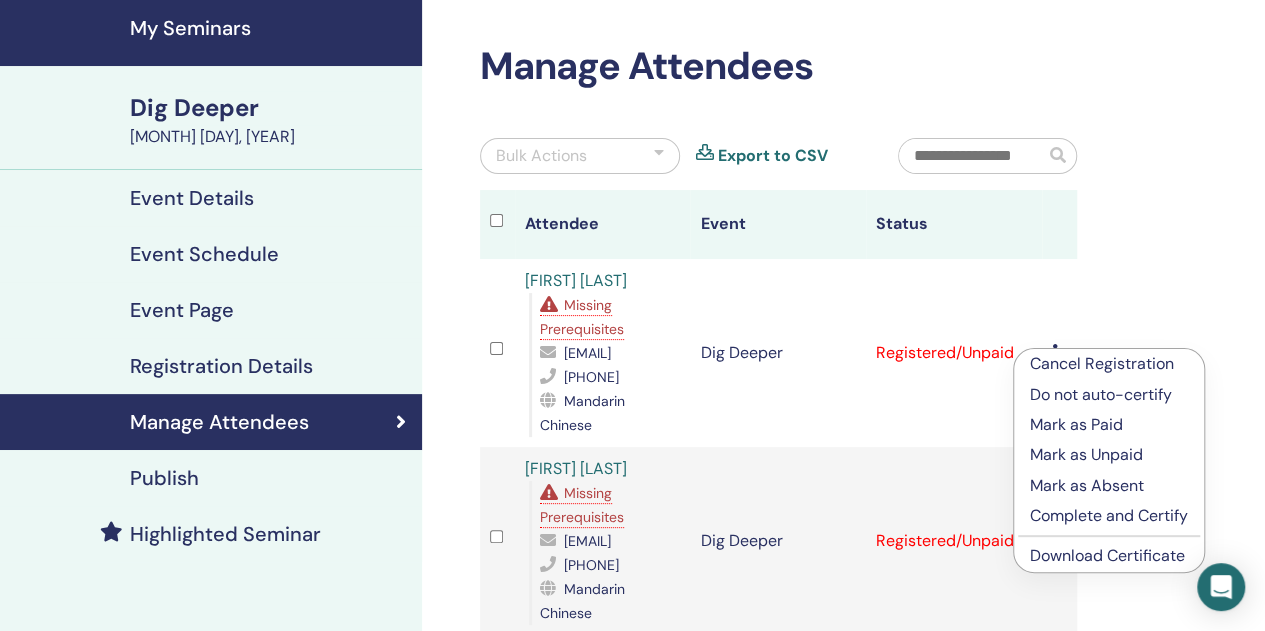 scroll, scrollTop: 100, scrollLeft: 0, axis: vertical 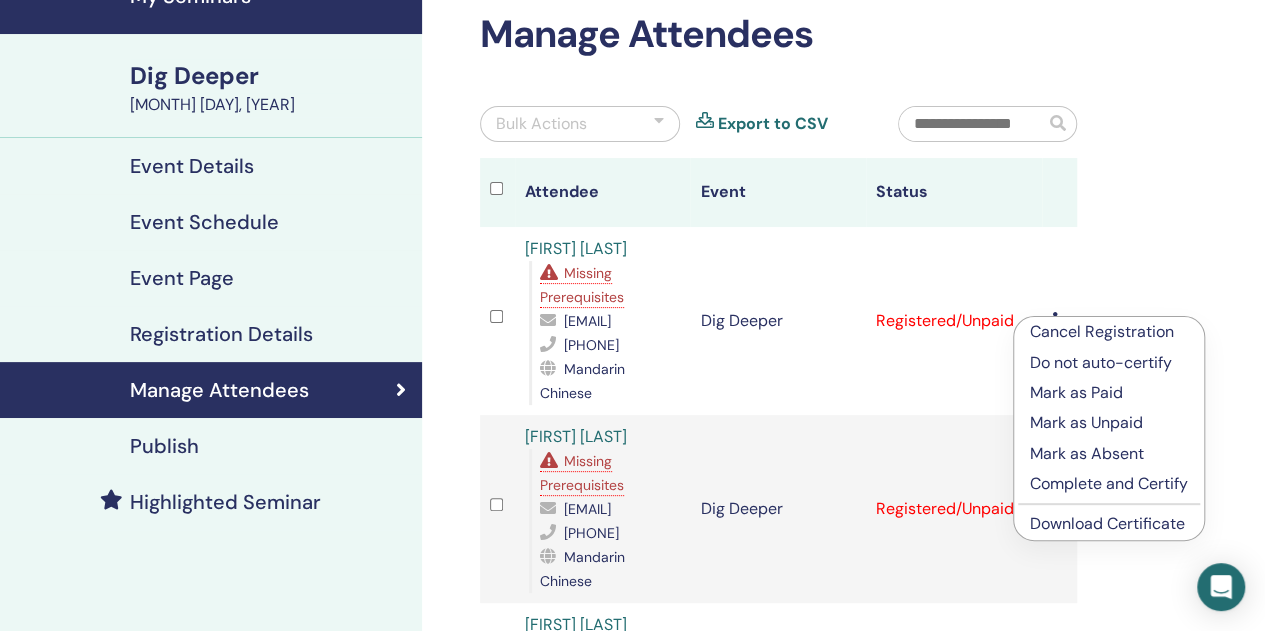 click on "Download Certificate" at bounding box center [1107, 523] 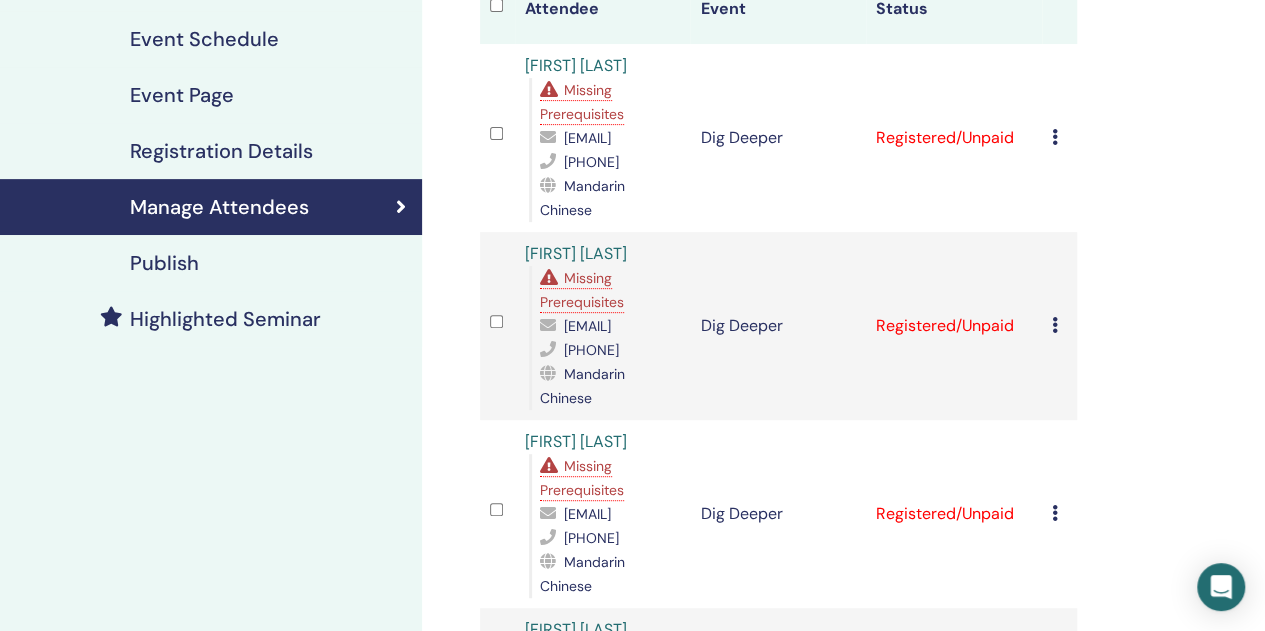 scroll, scrollTop: 300, scrollLeft: 0, axis: vertical 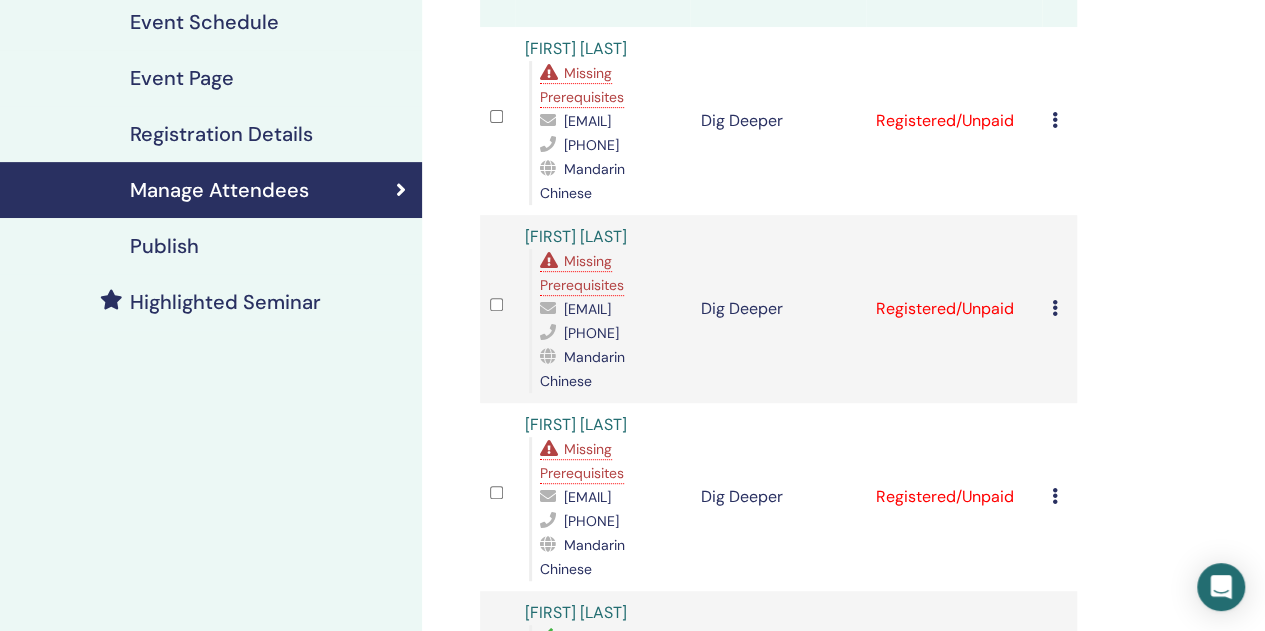 click at bounding box center (1055, 308) 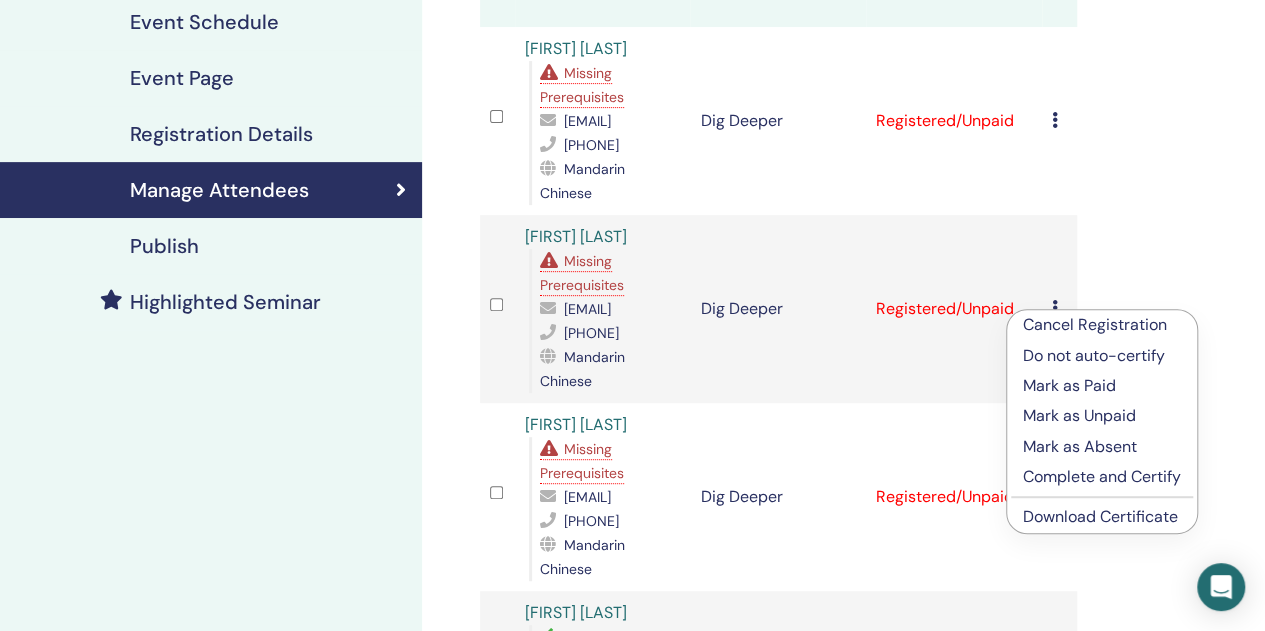 click on "Download Certificate" at bounding box center [1100, 516] 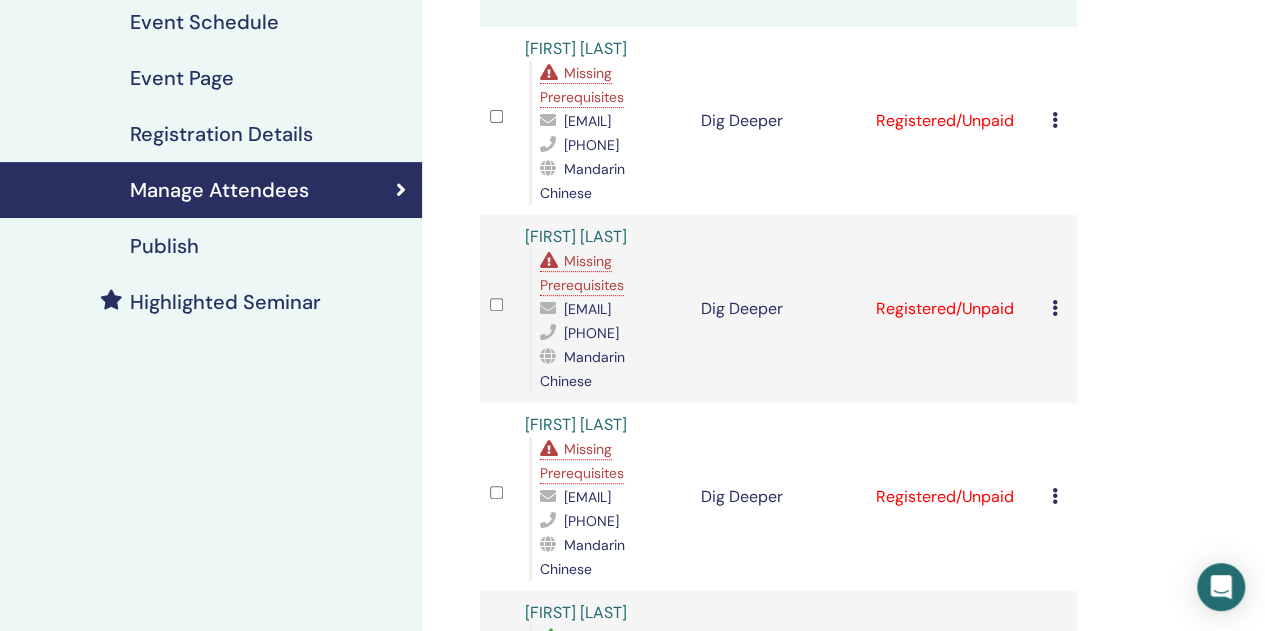 click at bounding box center [1055, 496] 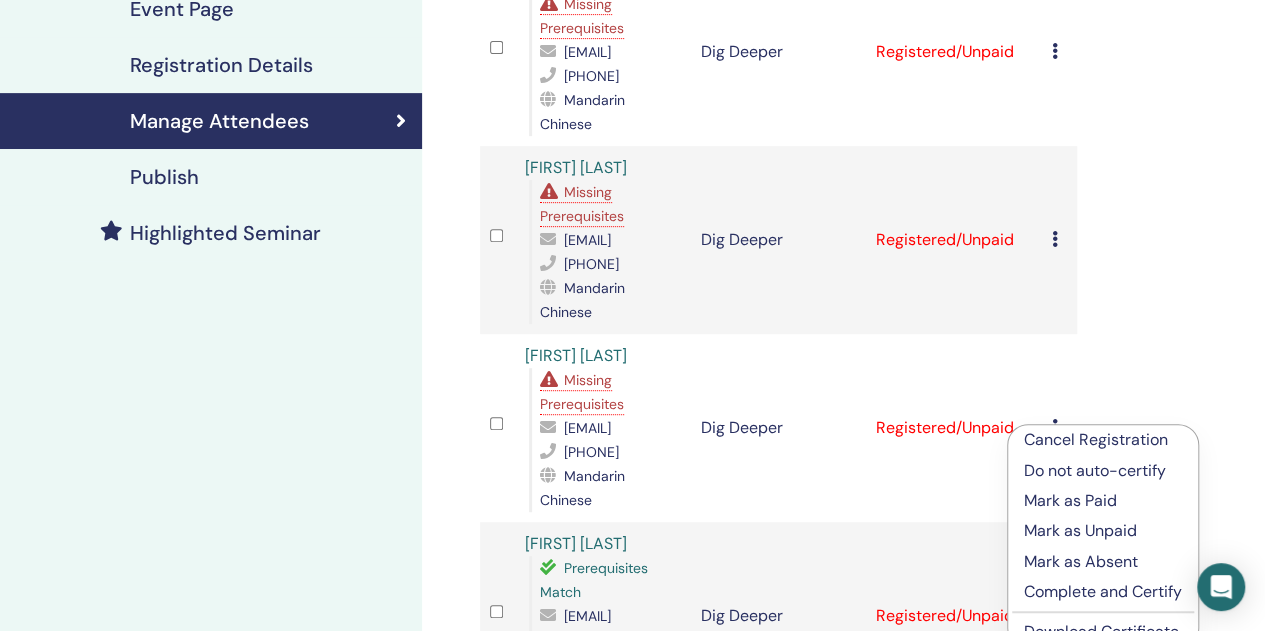 scroll, scrollTop: 400, scrollLeft: 0, axis: vertical 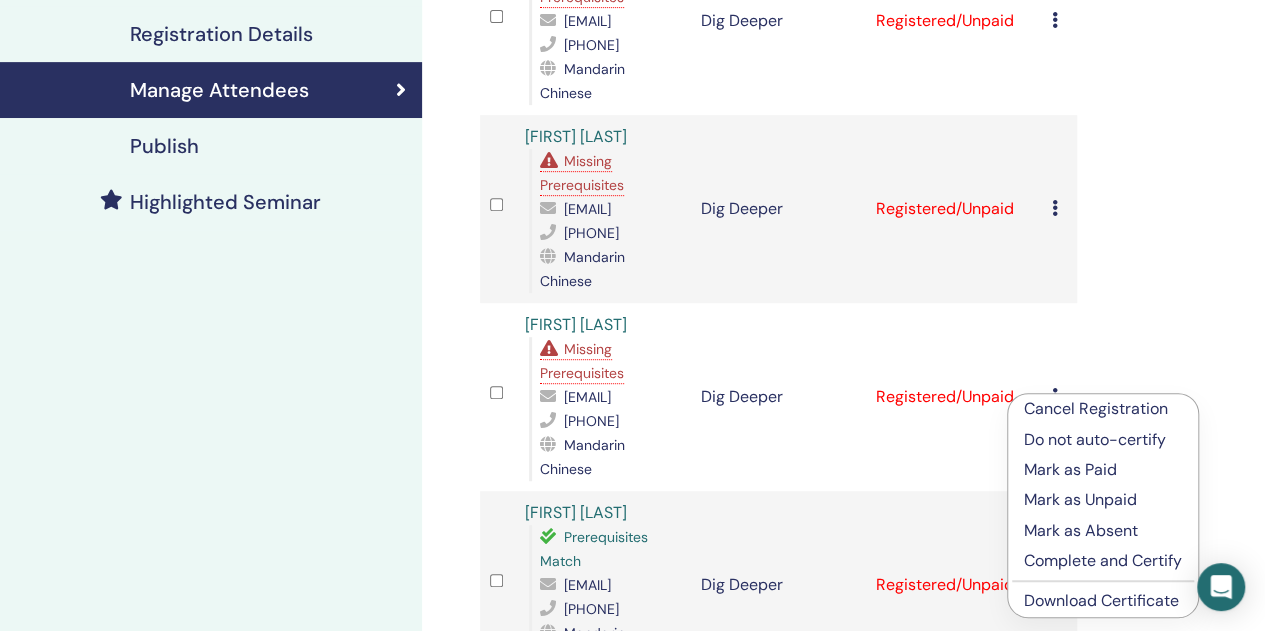 click at bounding box center [1250, 616] 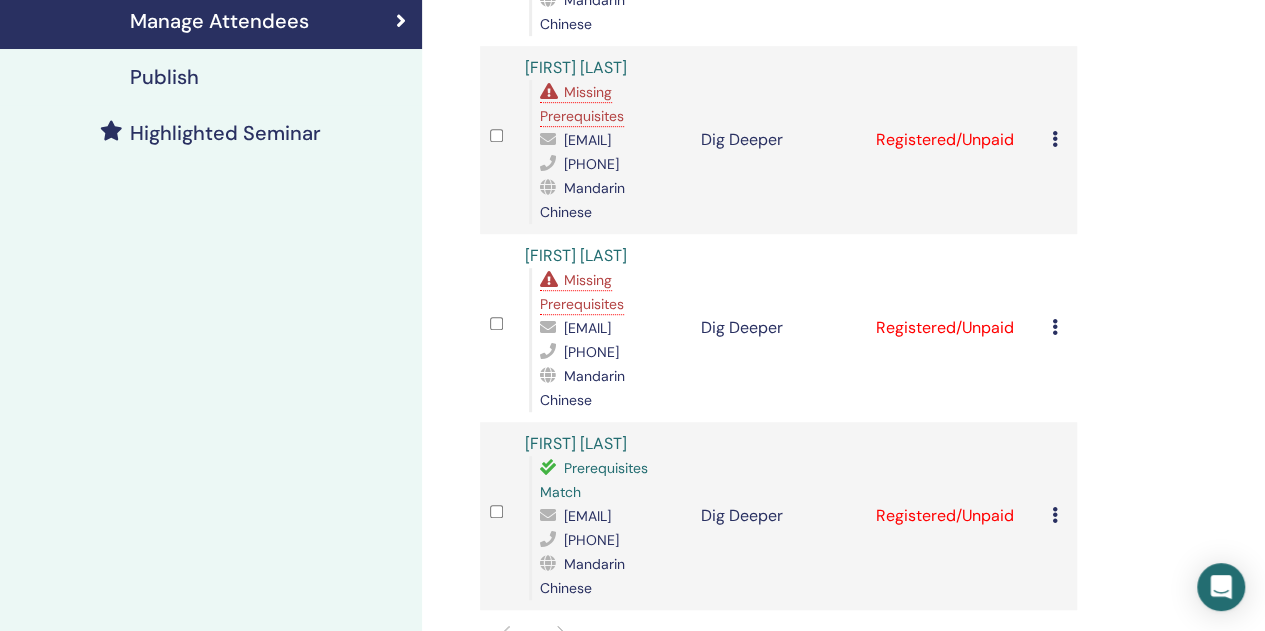 scroll, scrollTop: 500, scrollLeft: 0, axis: vertical 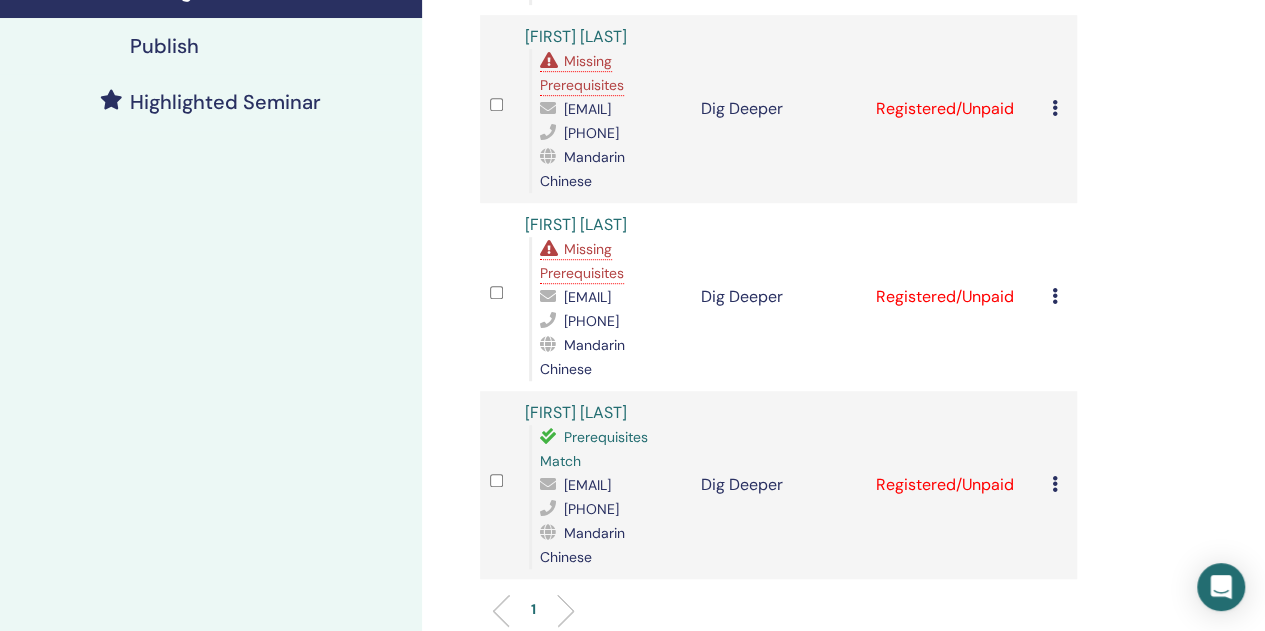 click at bounding box center [1055, 296] 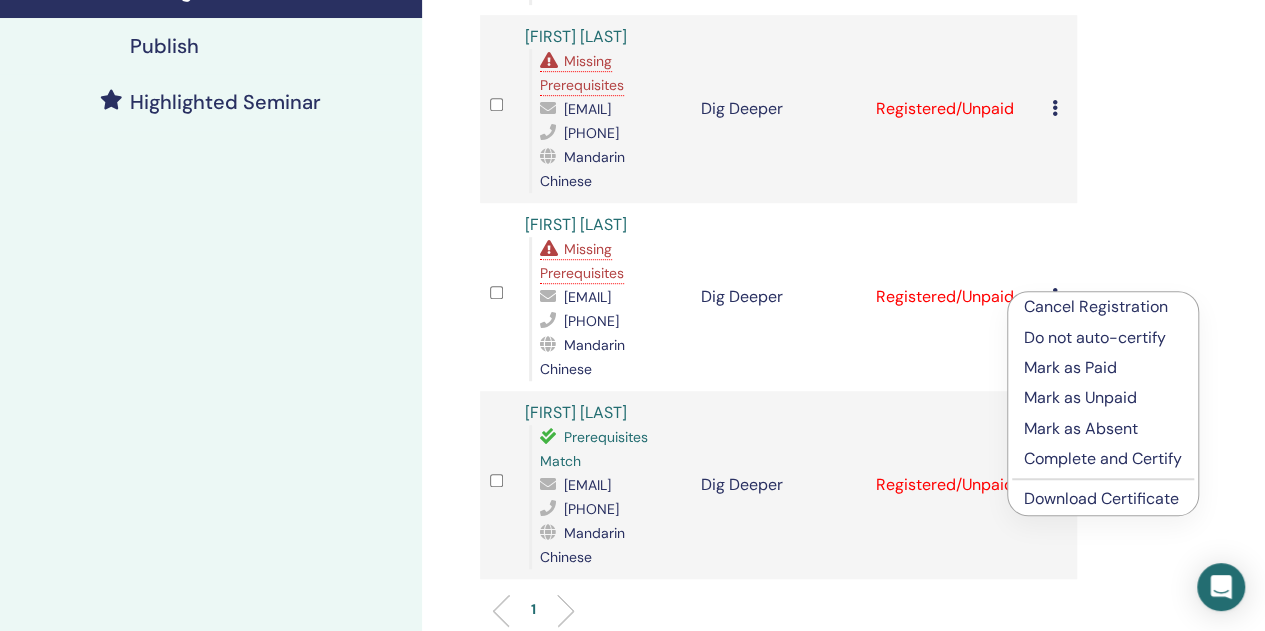 click on "Download Certificate" at bounding box center (1101, 498) 